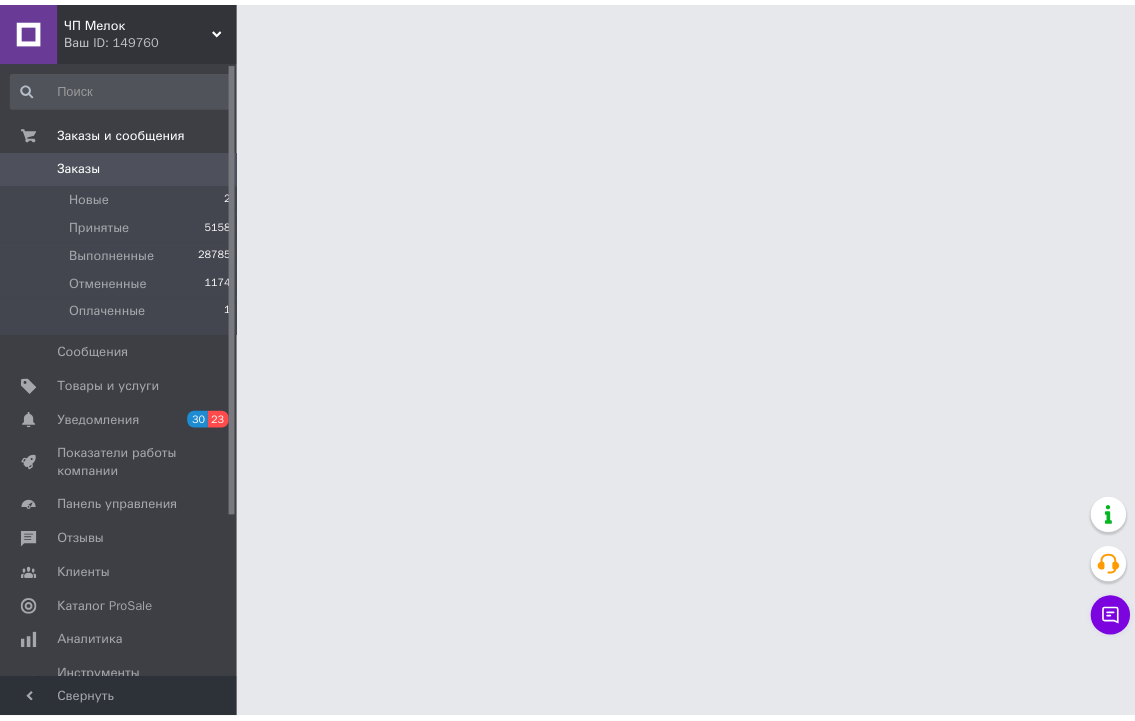 scroll, scrollTop: 0, scrollLeft: 0, axis: both 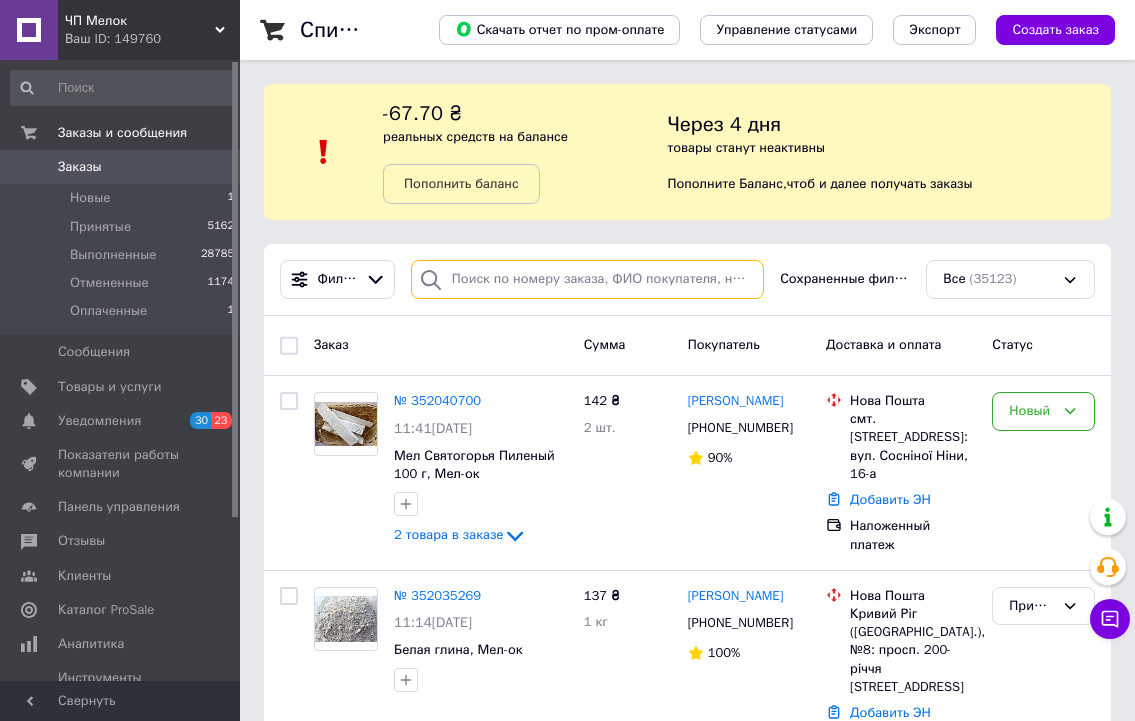 paste on "351978950" 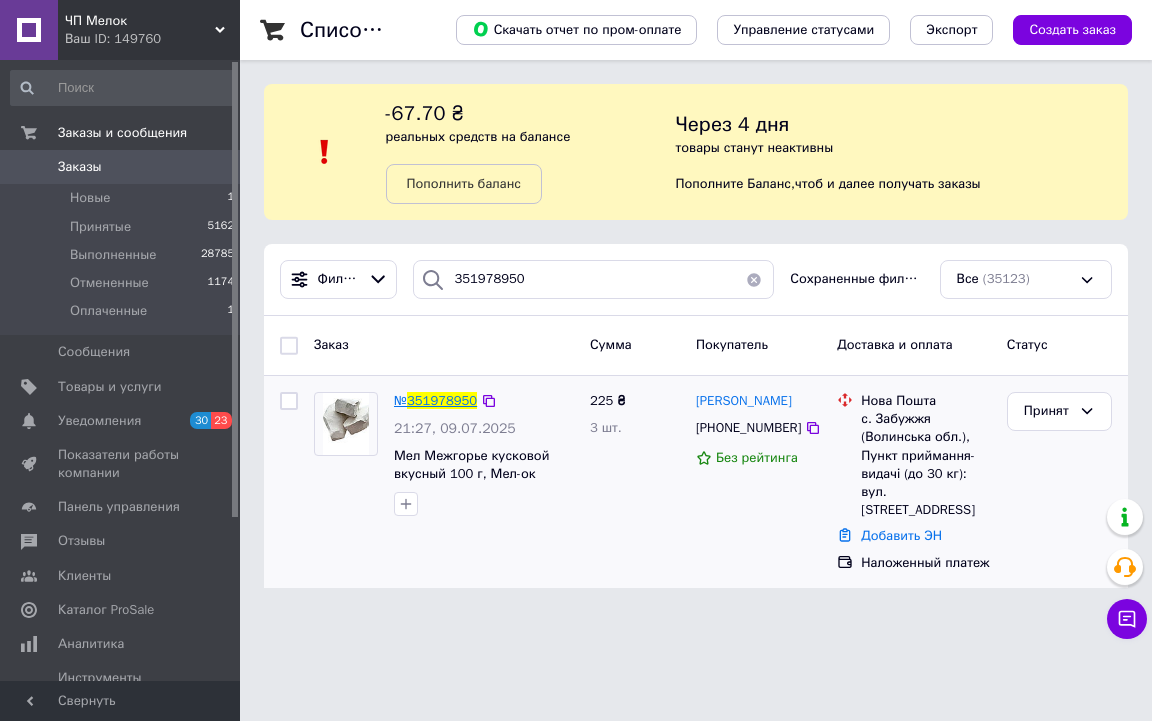 click on "351978950" at bounding box center (442, 400) 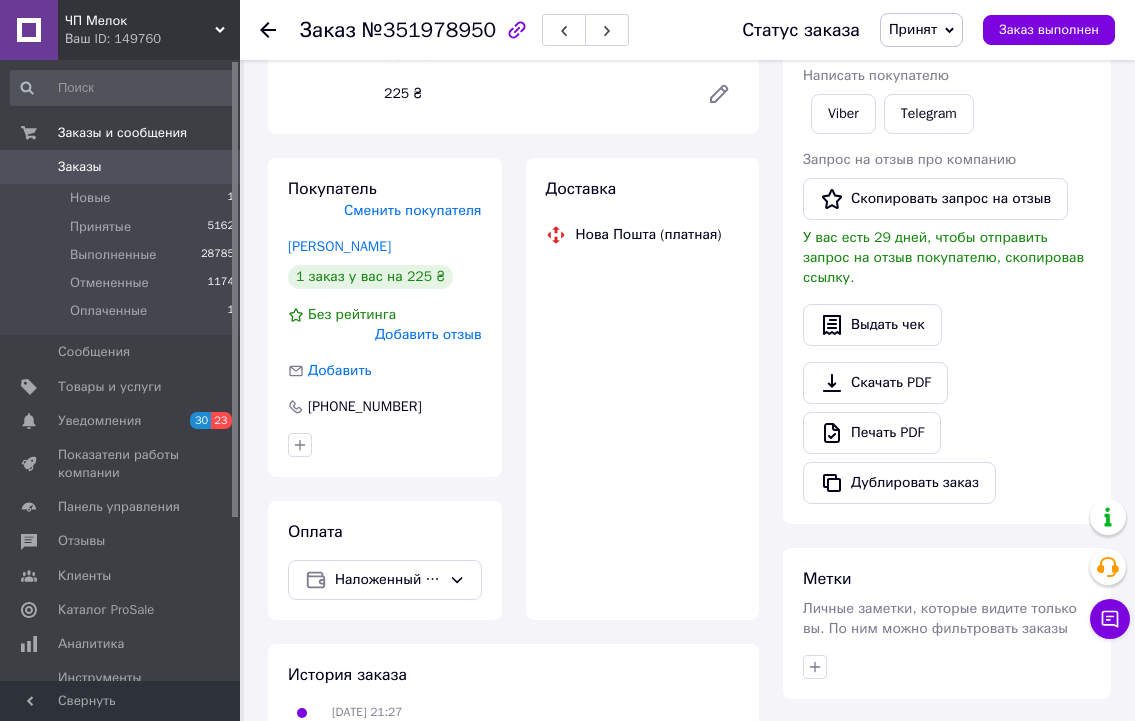 scroll, scrollTop: 320, scrollLeft: 0, axis: vertical 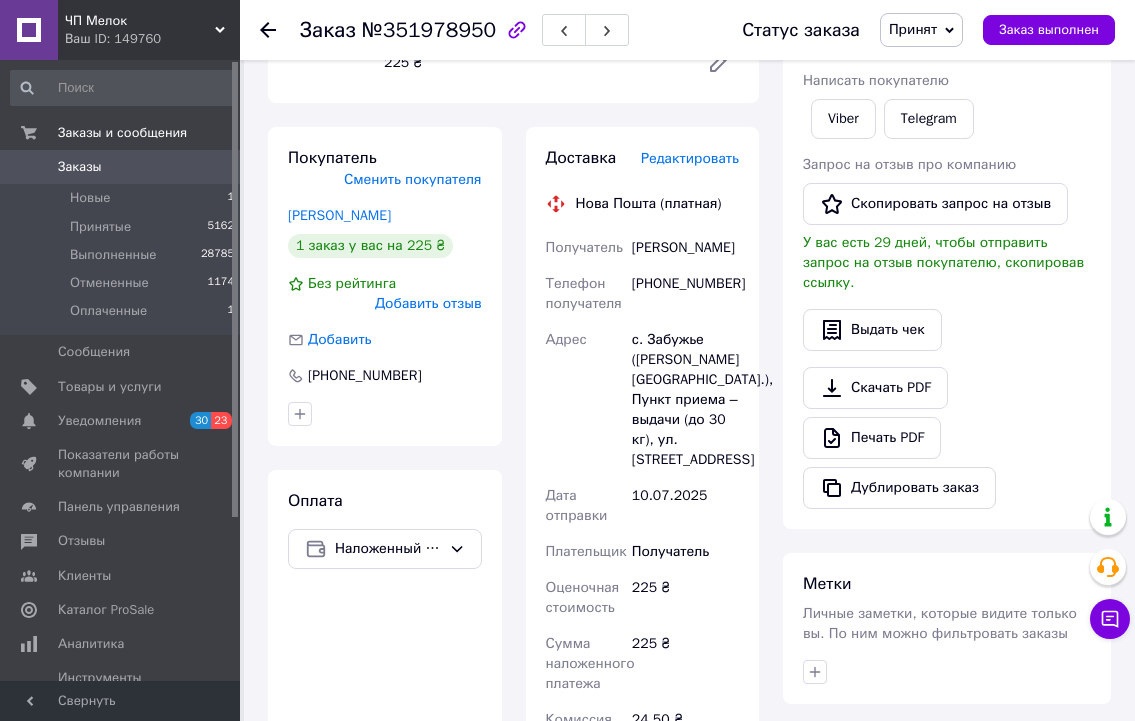 click on "Заказы" at bounding box center (121, 167) 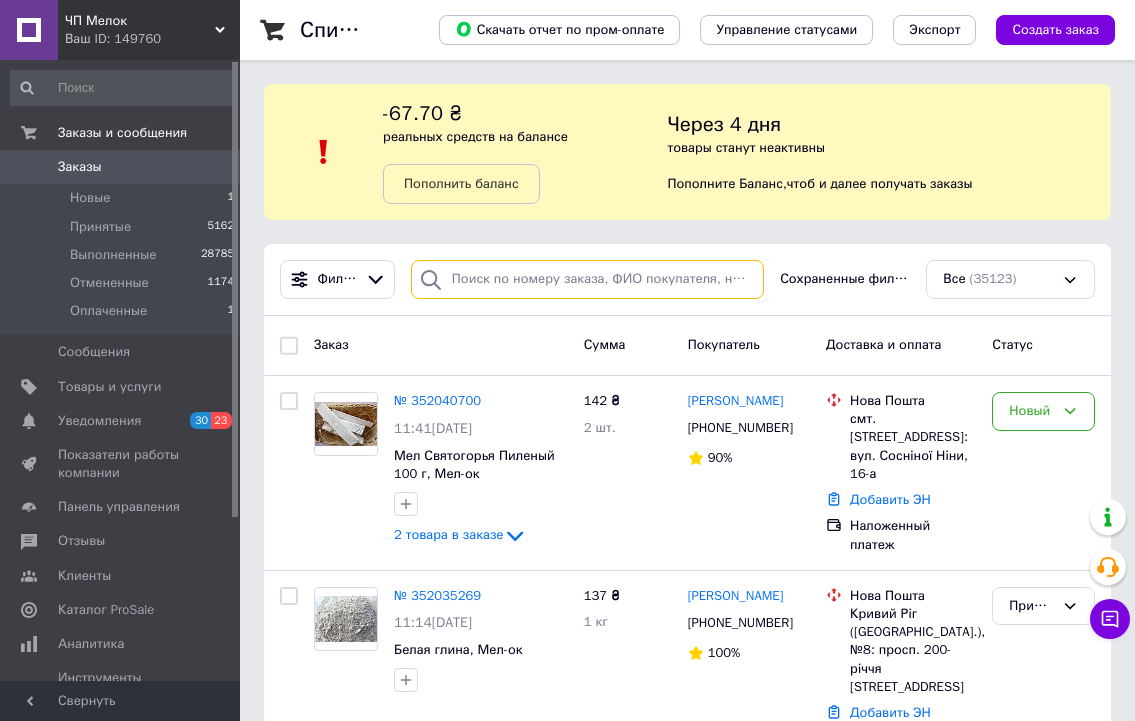 drag, startPoint x: 607, startPoint y: 119, endPoint x: 490, endPoint y: 280, distance: 199.02261 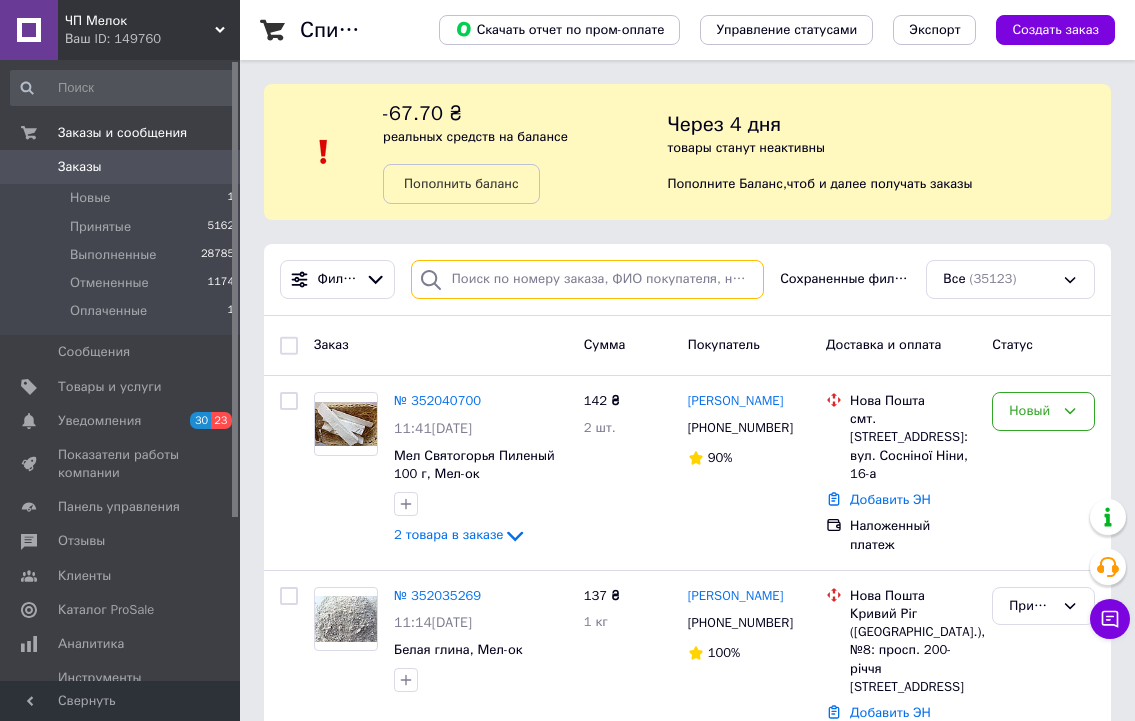 paste on "351989305" 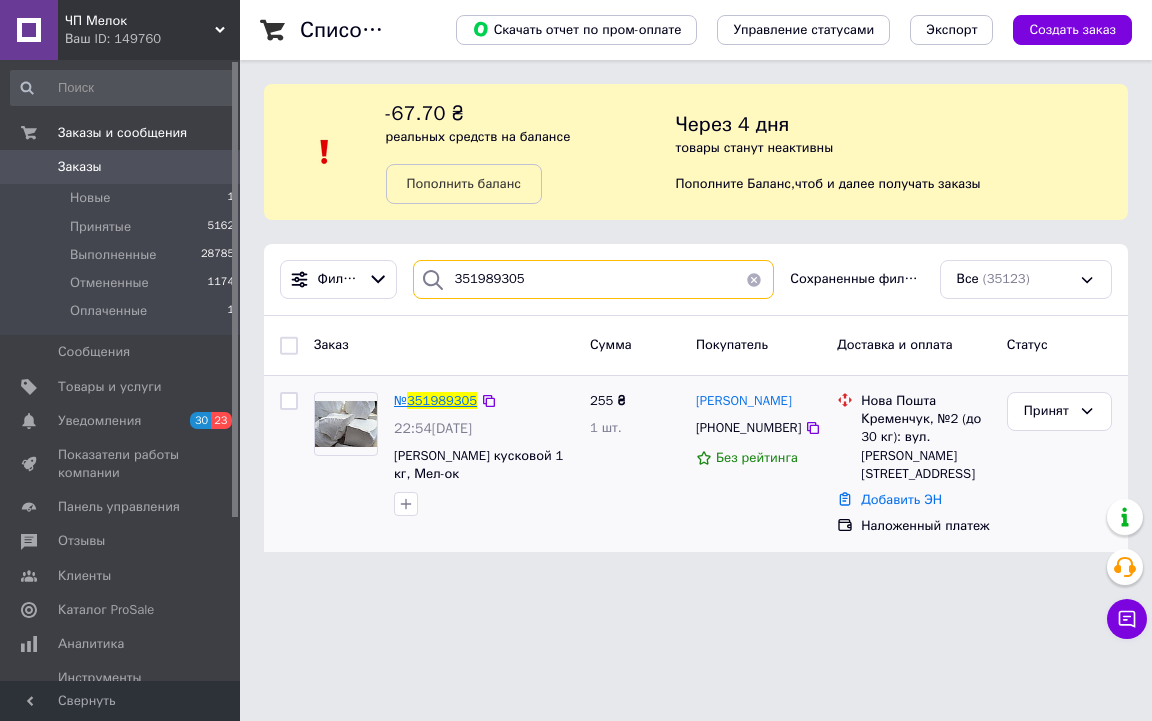type on "351989305" 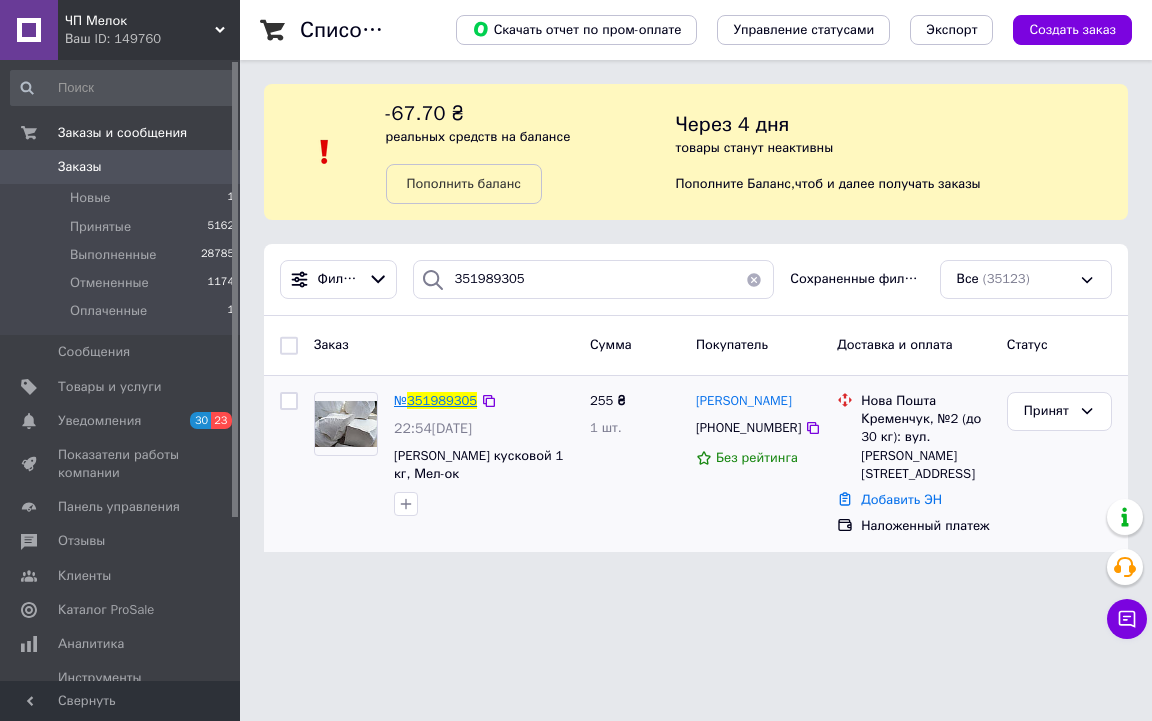 click on "351989305" at bounding box center [442, 400] 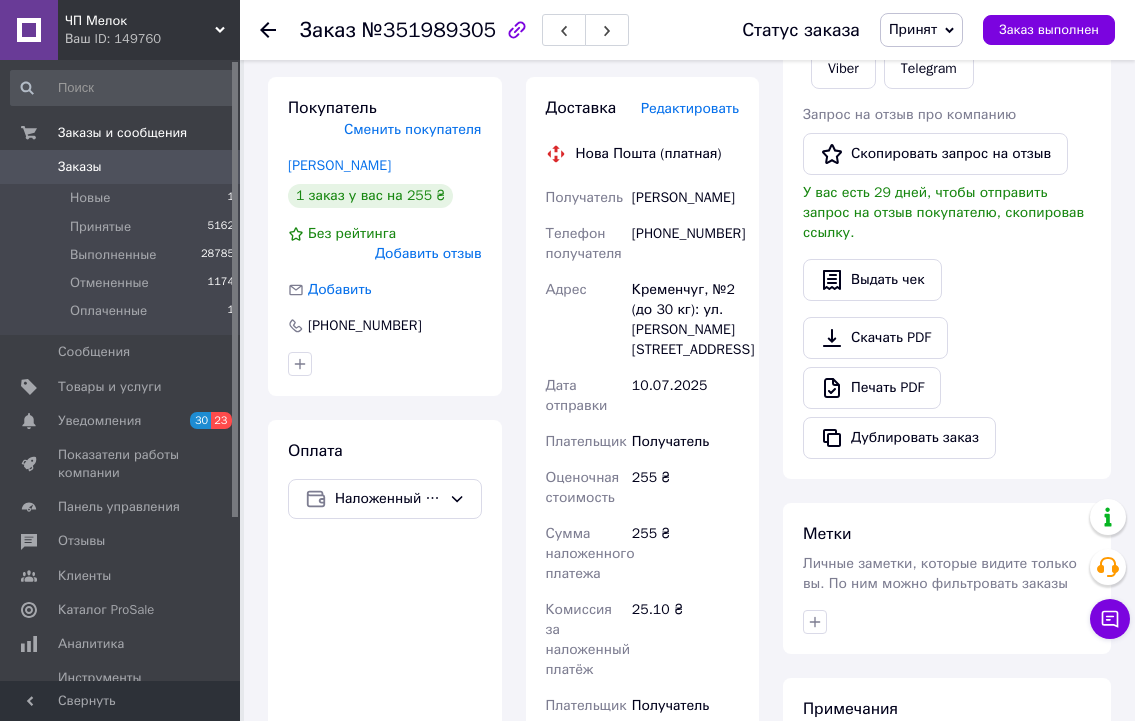 scroll, scrollTop: 200, scrollLeft: 0, axis: vertical 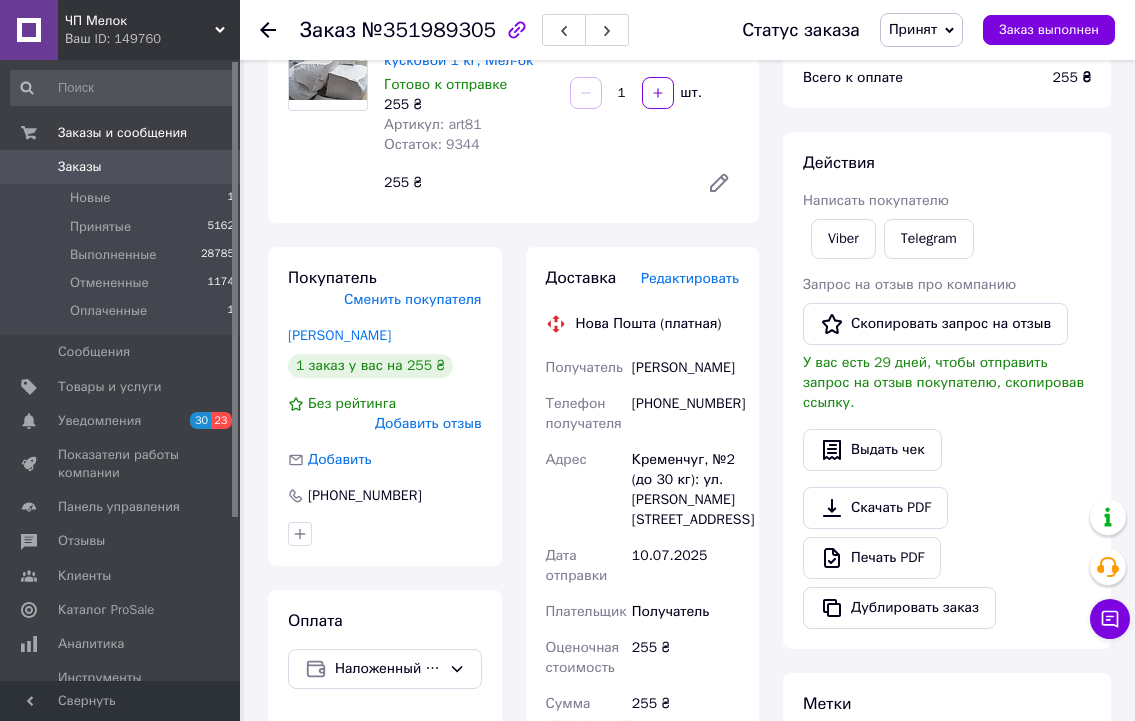 click on "Заказы" at bounding box center (80, 167) 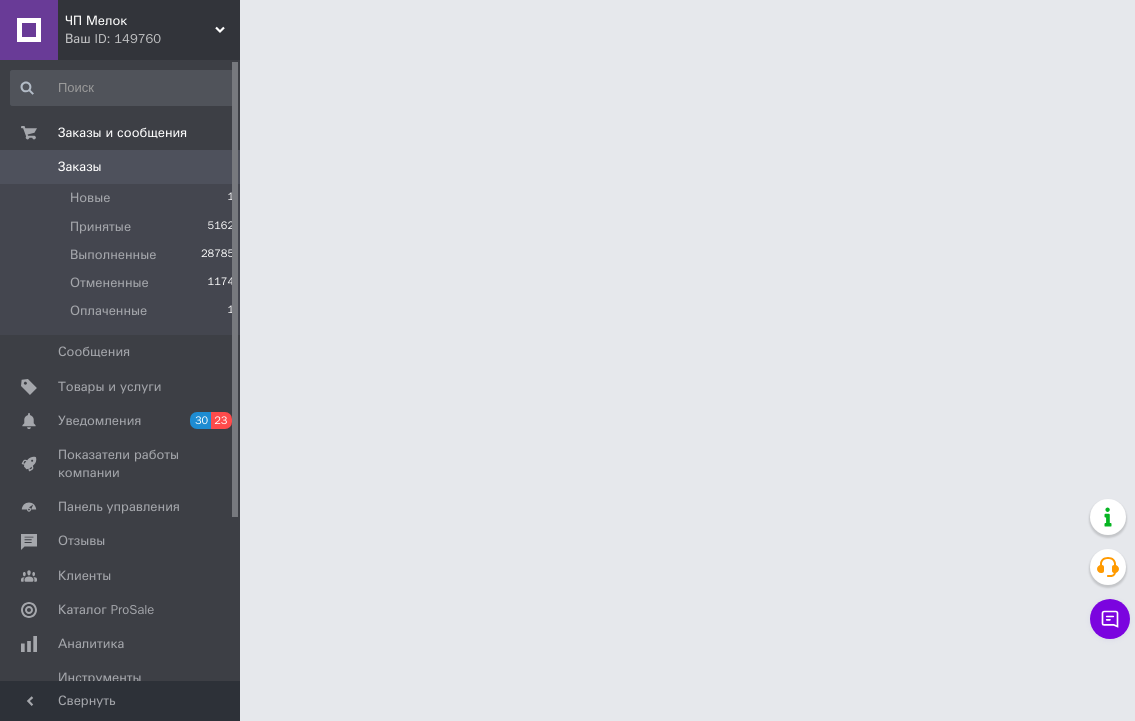 scroll, scrollTop: 0, scrollLeft: 0, axis: both 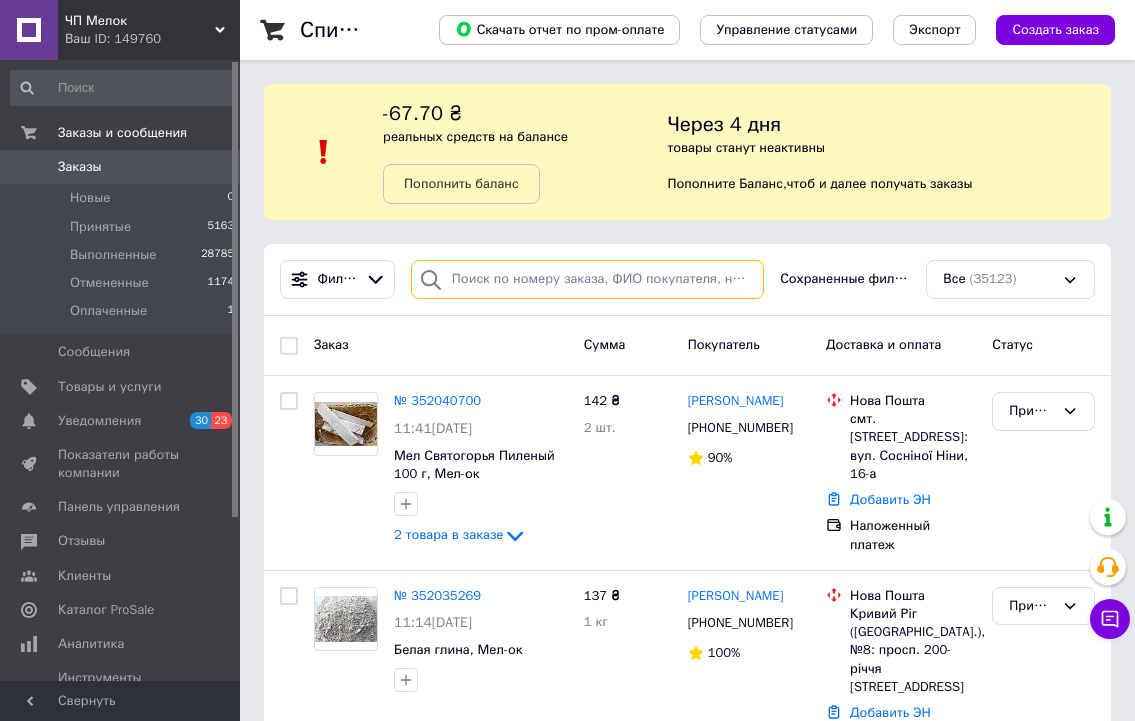 paste on "351998583" 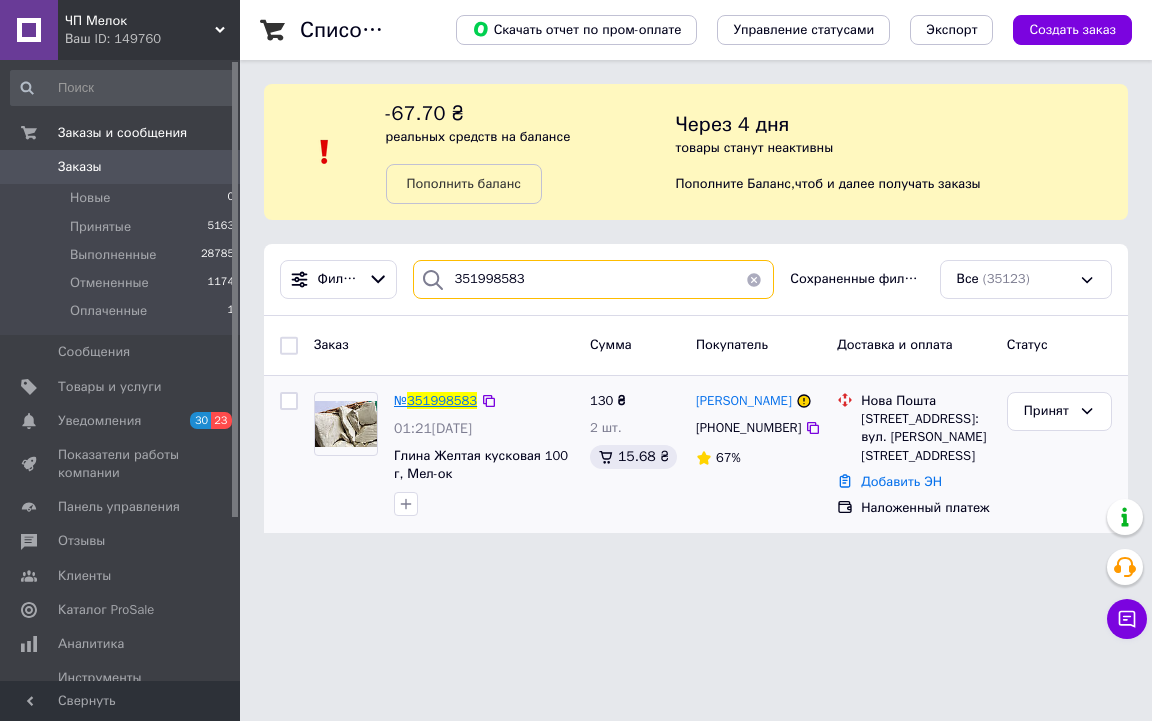 type on "351998583" 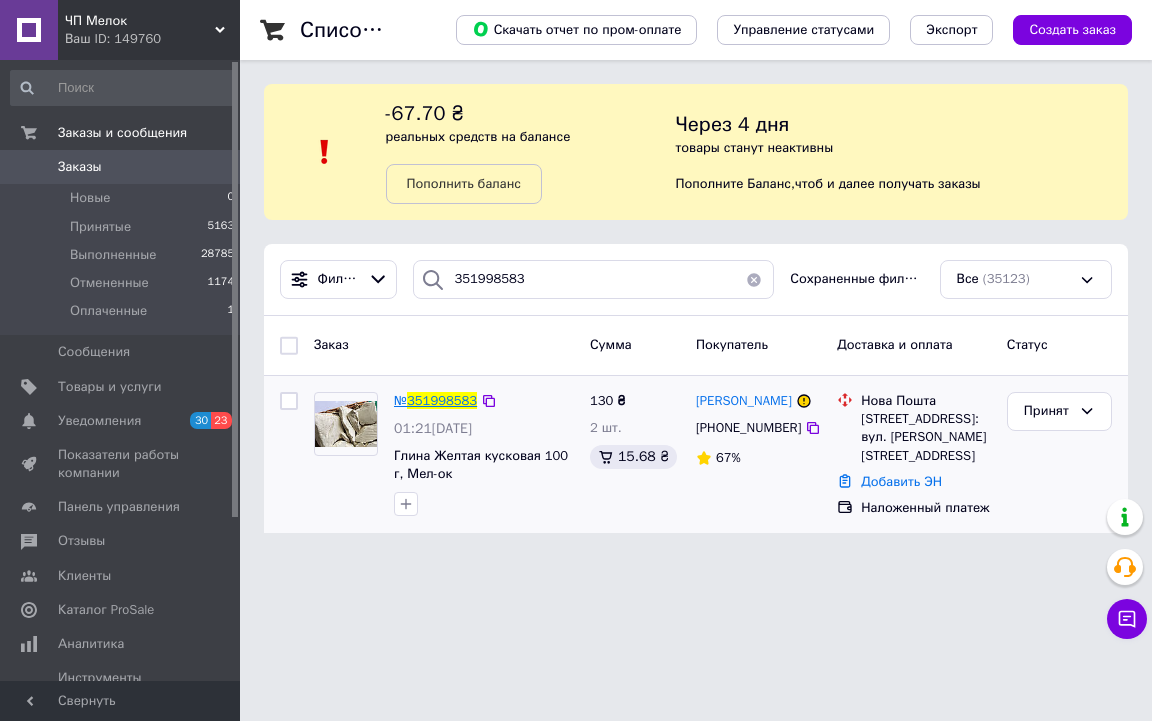 click on "351998583" at bounding box center [442, 400] 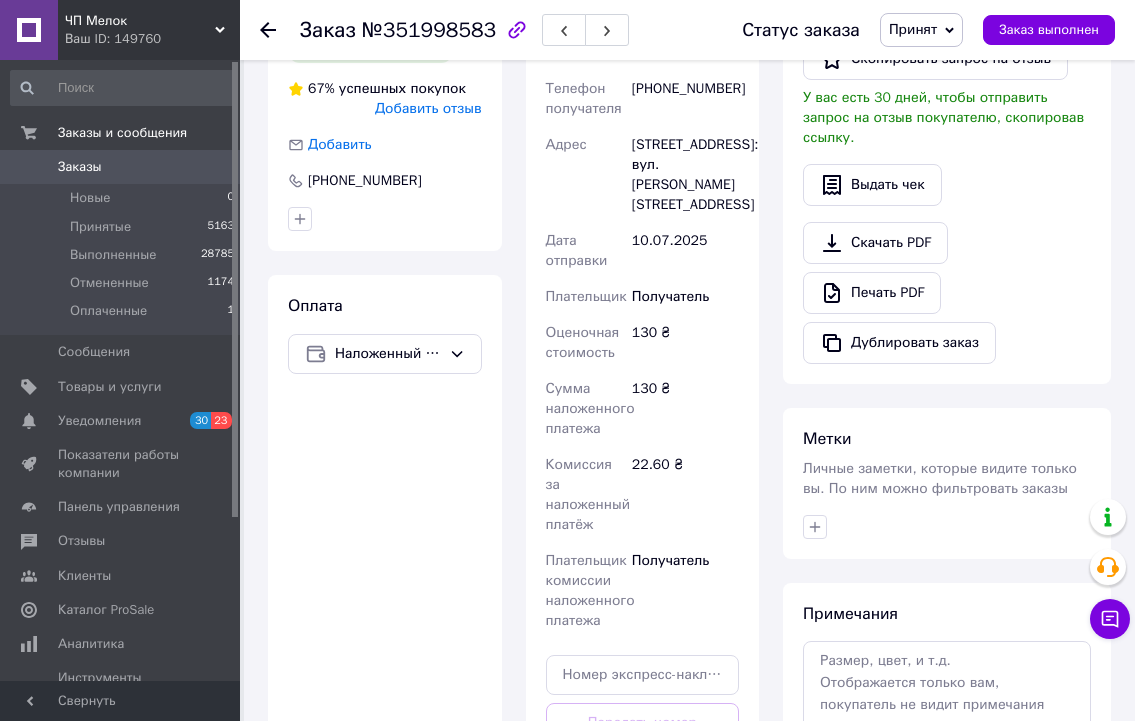 scroll, scrollTop: 300, scrollLeft: 0, axis: vertical 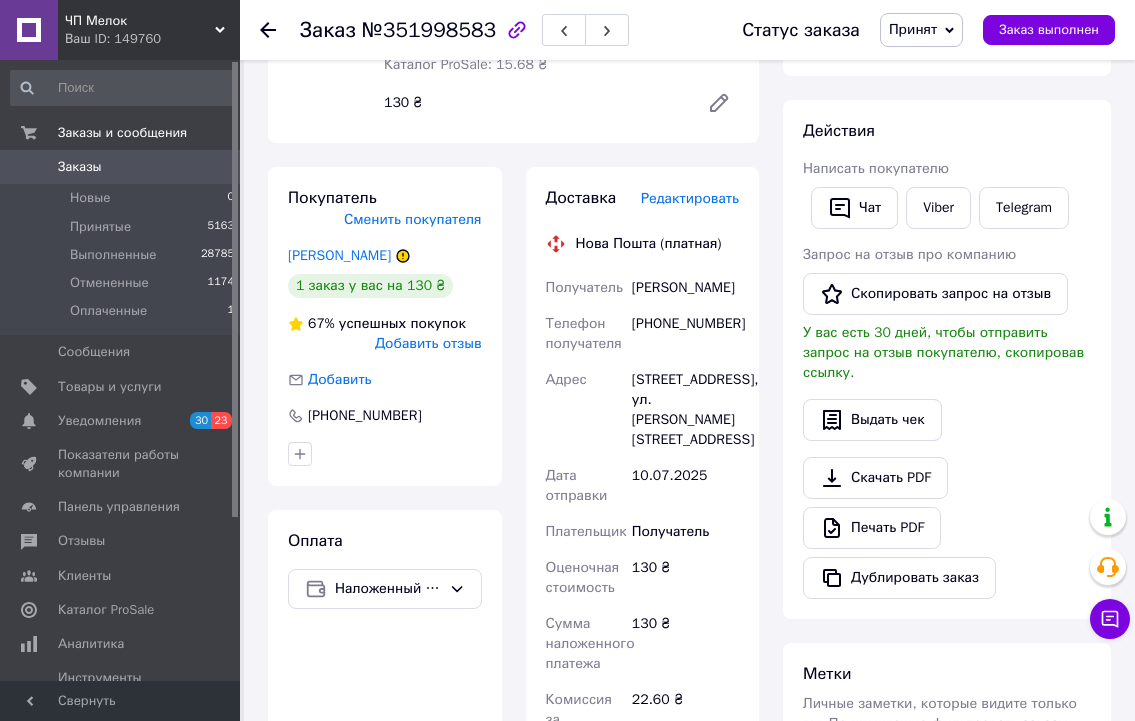 click on "Заказы" at bounding box center [80, 167] 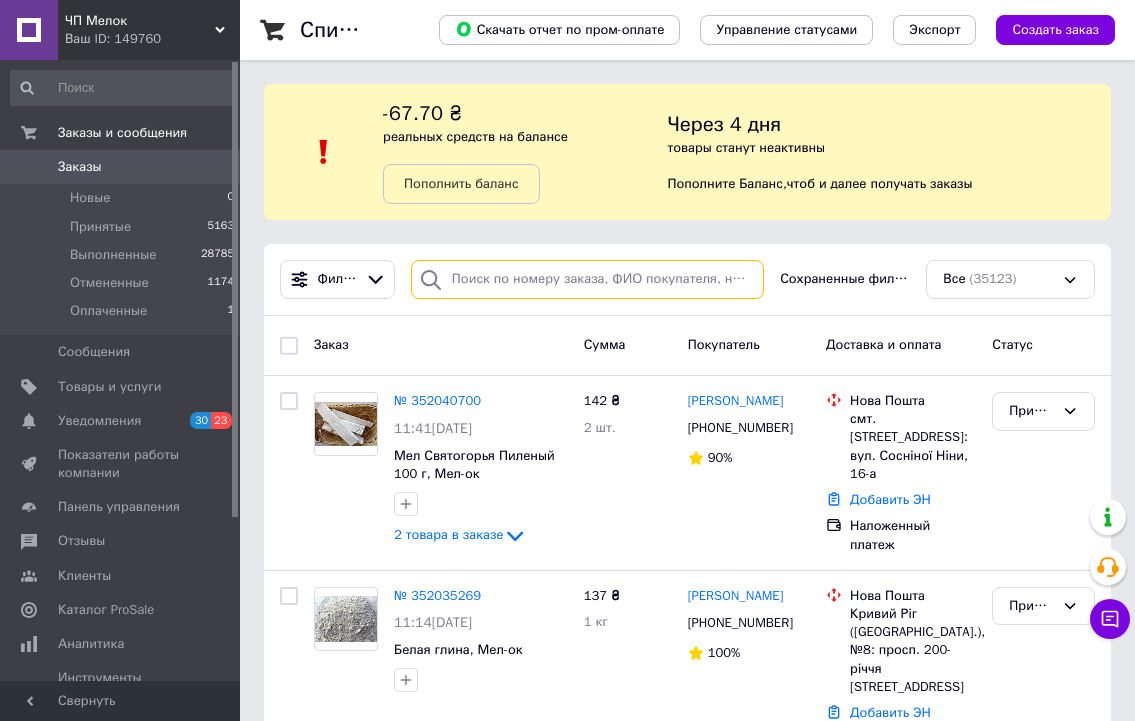 paste on "351999820" 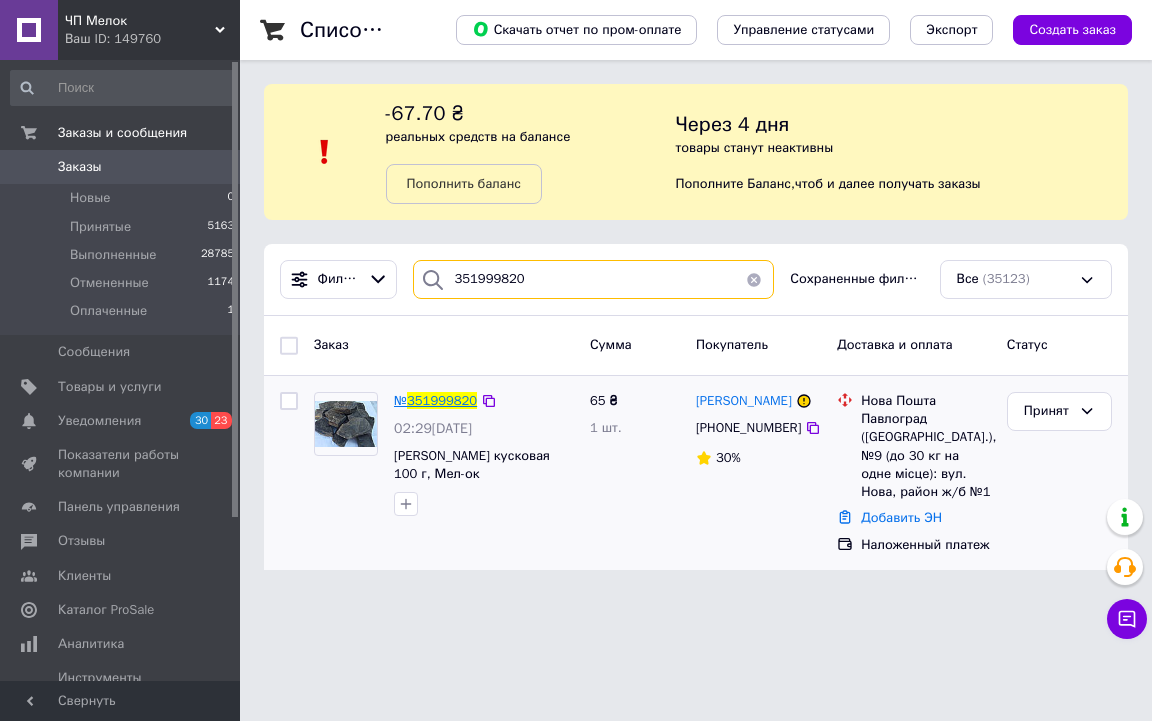 type on "351999820" 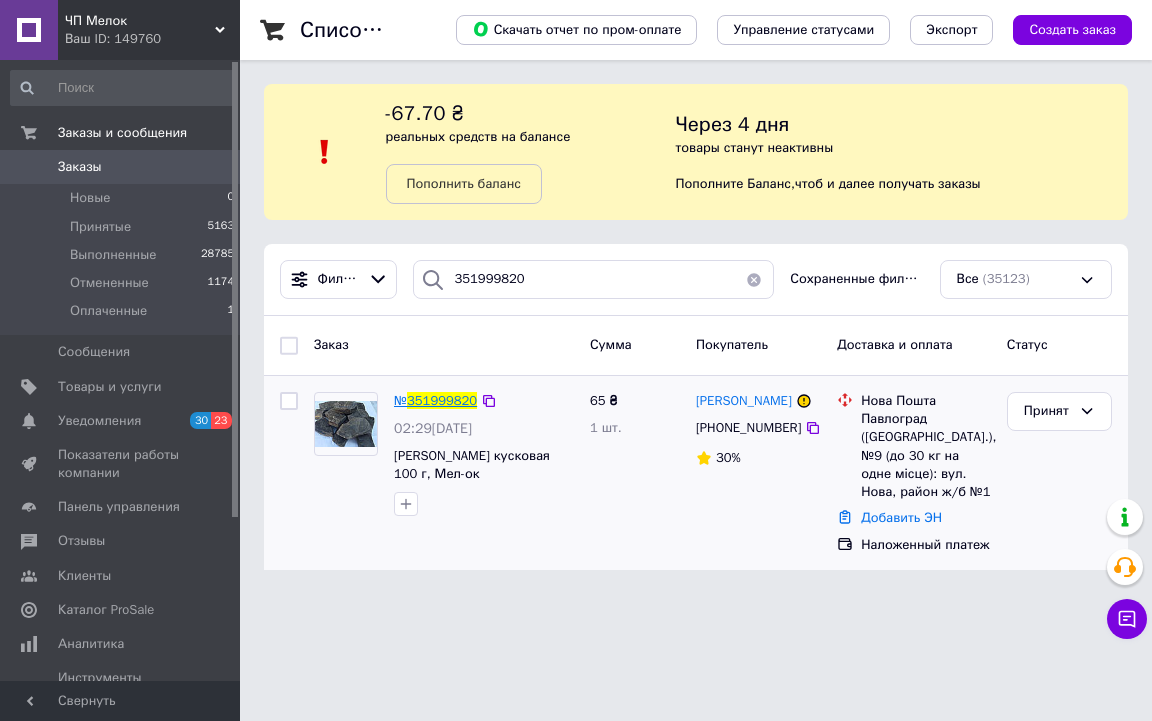 click on "351999820" at bounding box center (442, 400) 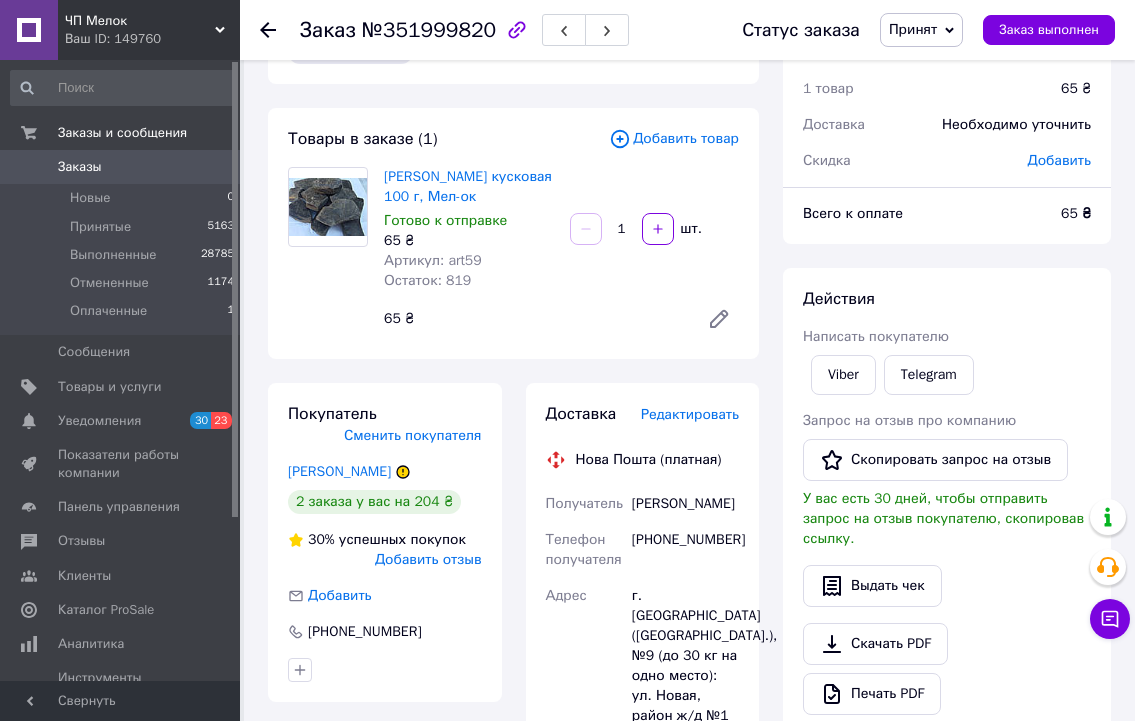 scroll, scrollTop: 100, scrollLeft: 0, axis: vertical 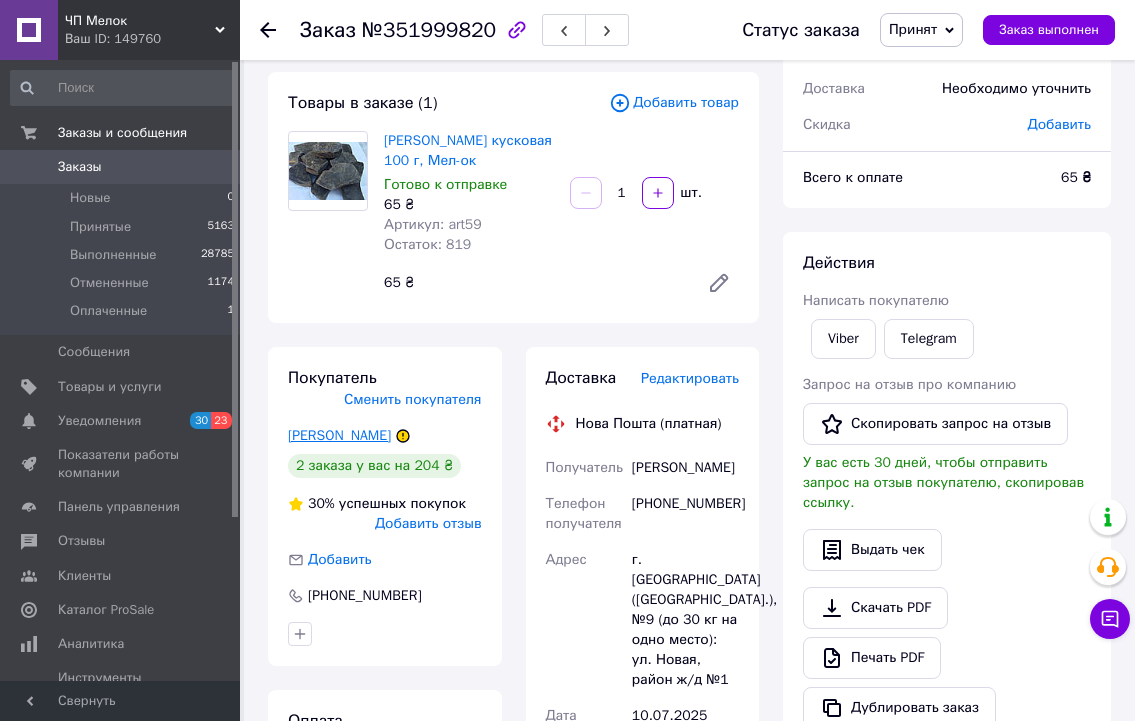 click on "[PERSON_NAME]" at bounding box center (339, 435) 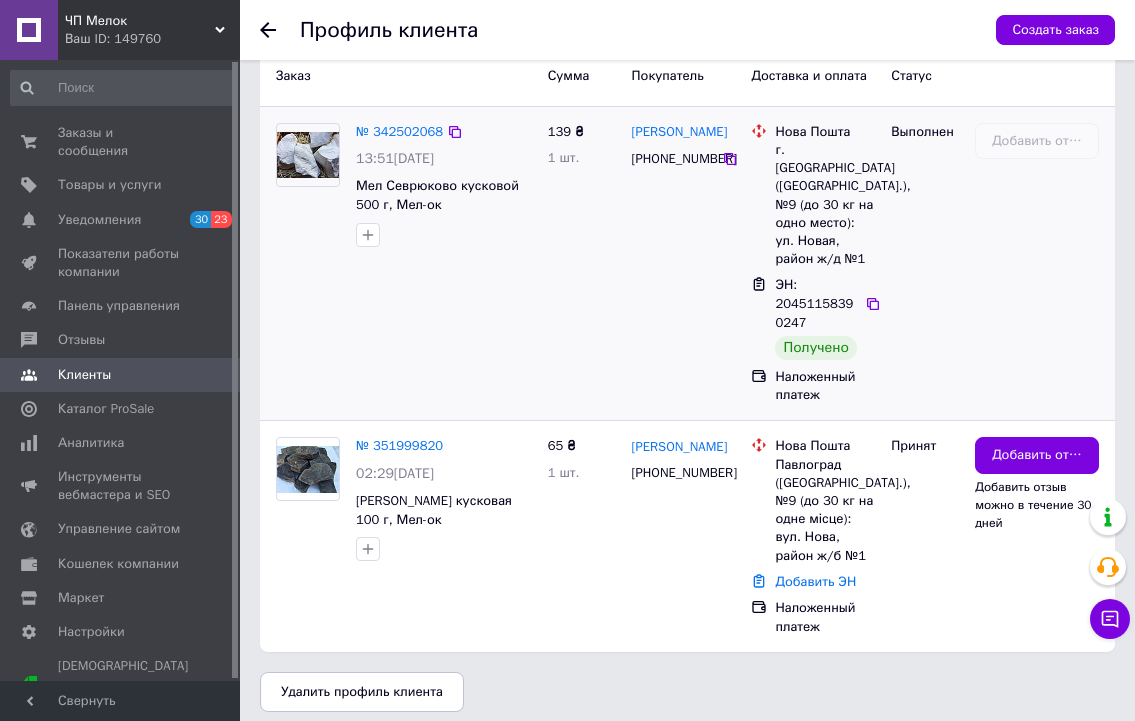 scroll, scrollTop: 581, scrollLeft: 0, axis: vertical 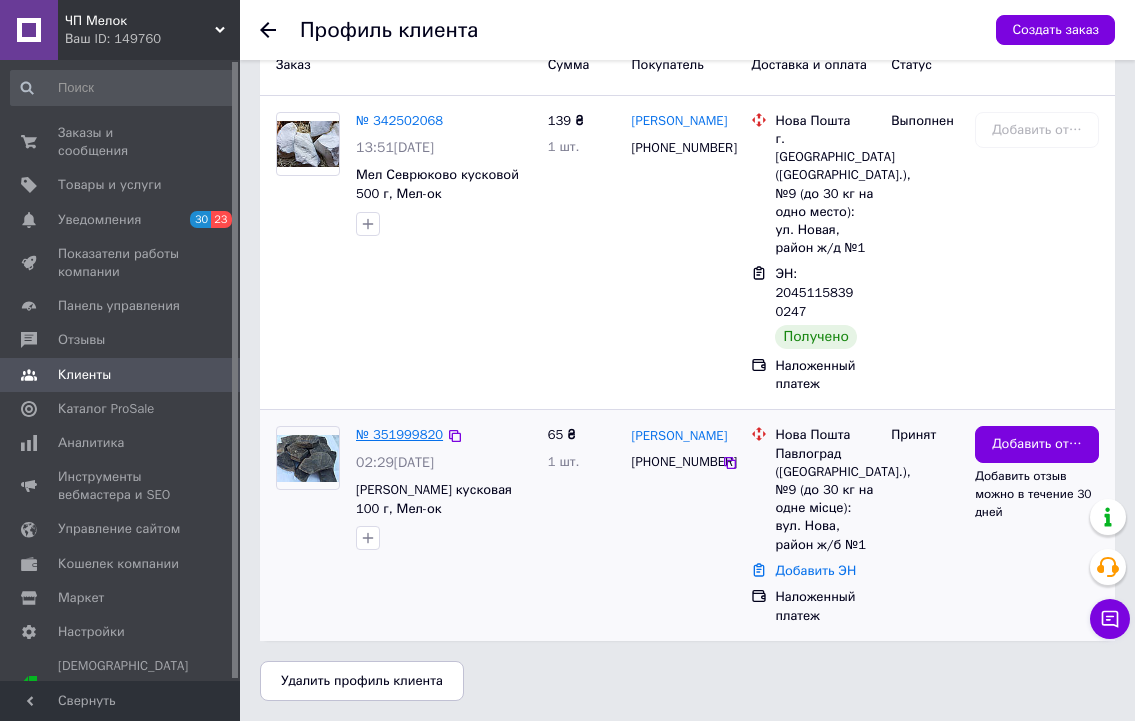 click on "№ 351999820" at bounding box center [399, 434] 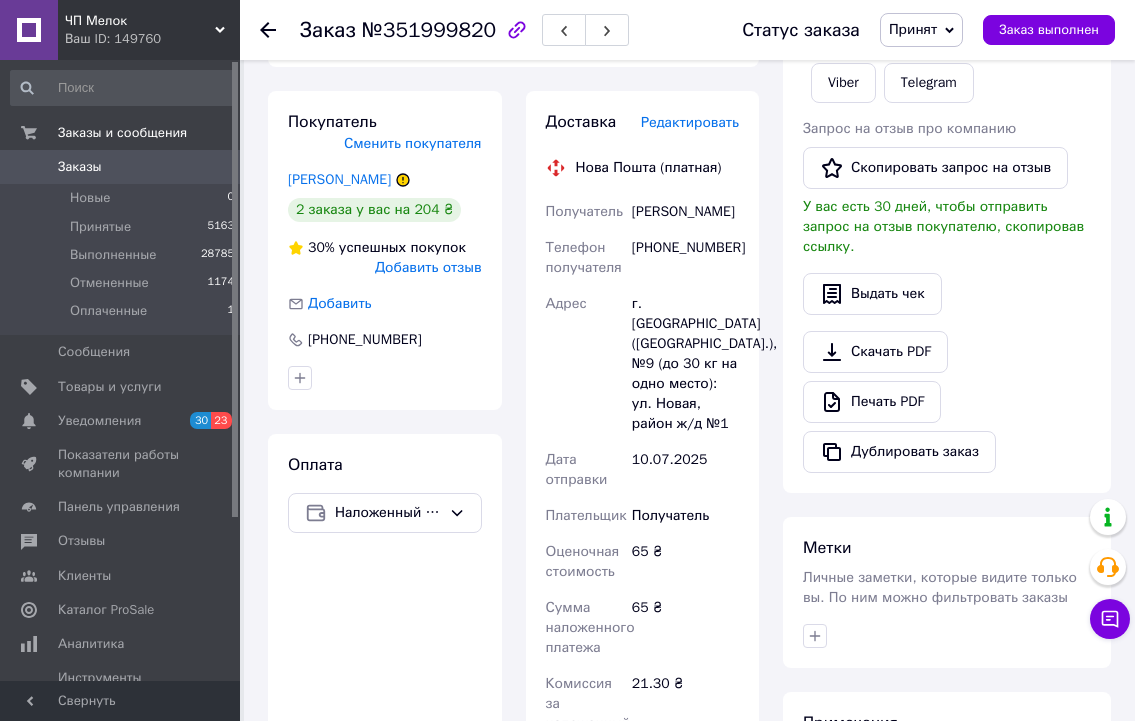 scroll, scrollTop: 320, scrollLeft: 0, axis: vertical 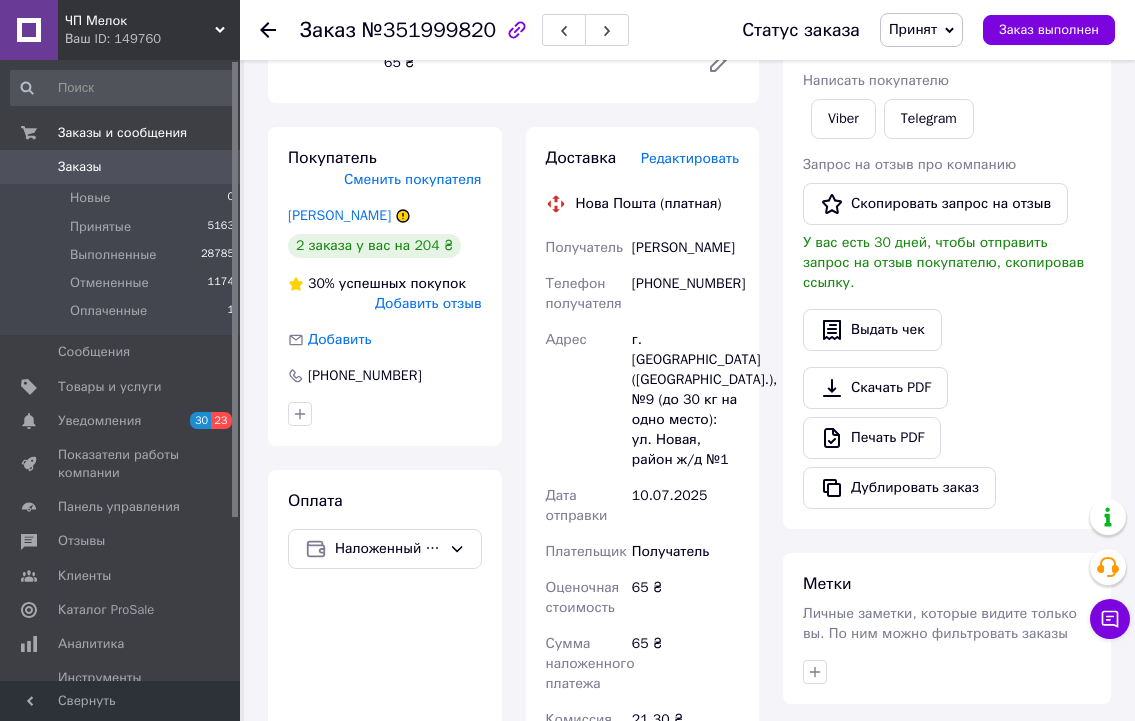 click on "Заказы" at bounding box center (121, 167) 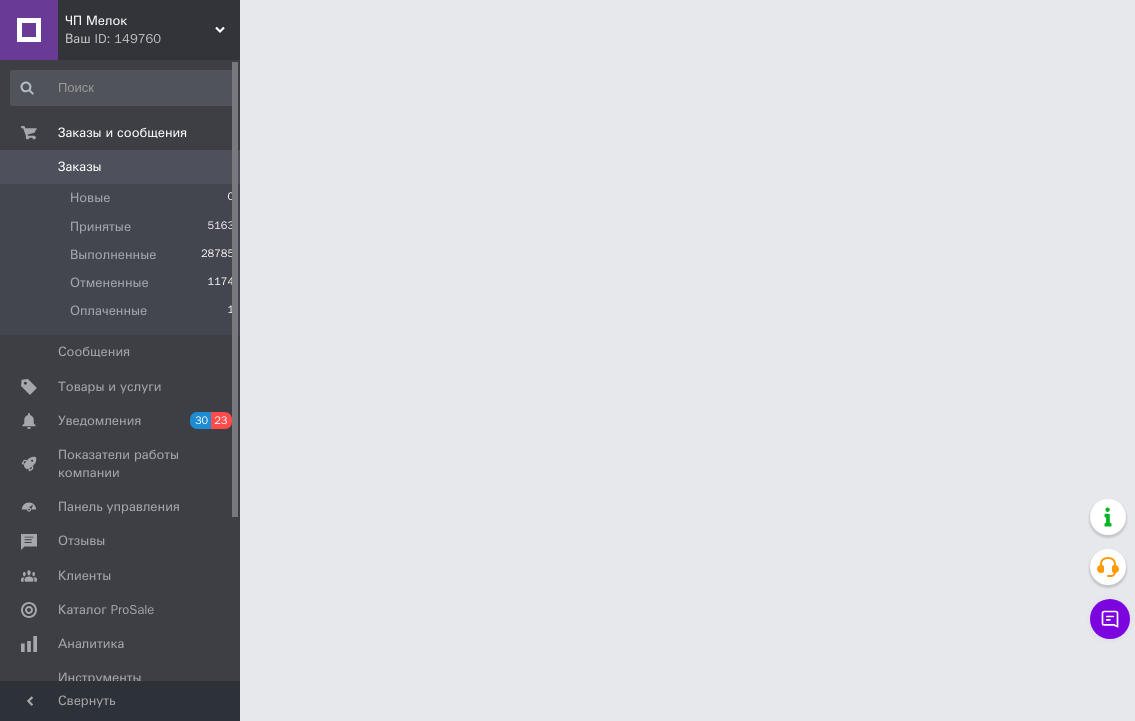 scroll, scrollTop: 0, scrollLeft: 0, axis: both 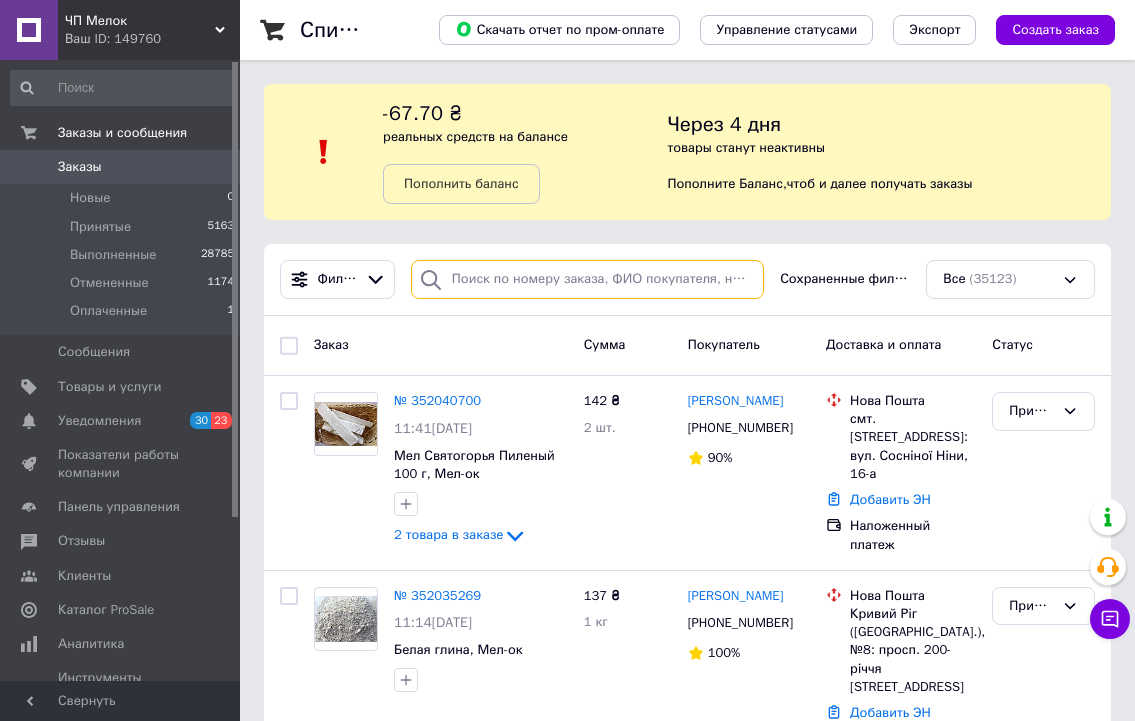 paste on "352010380" 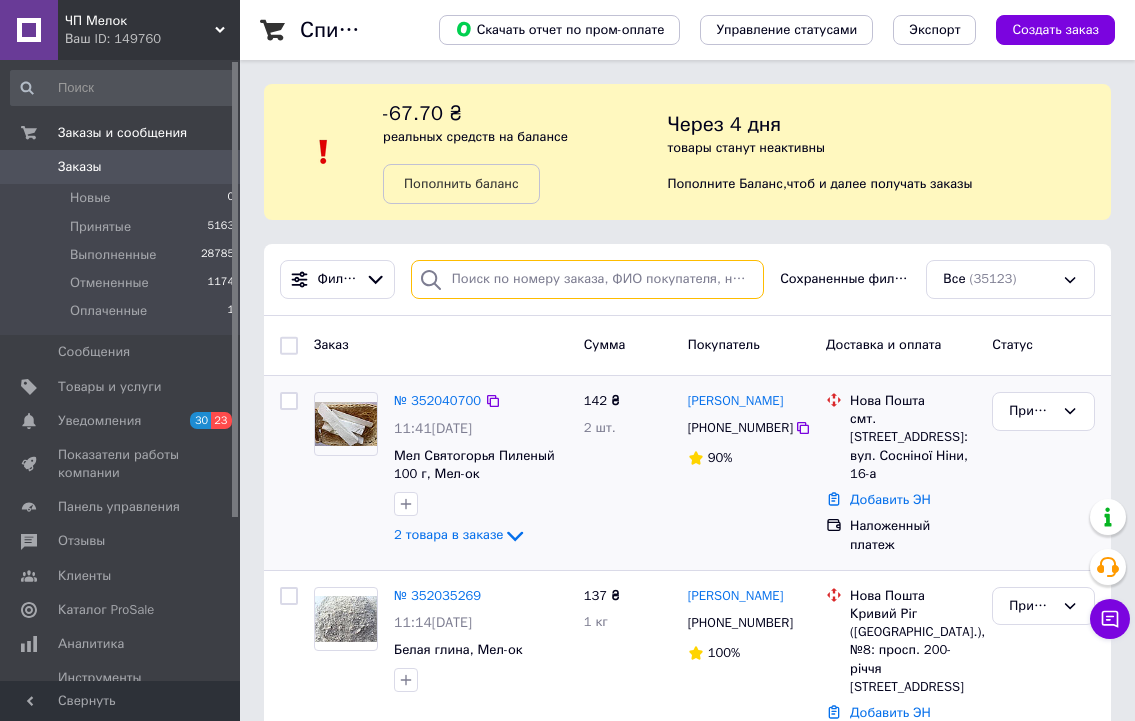 type on "352010380" 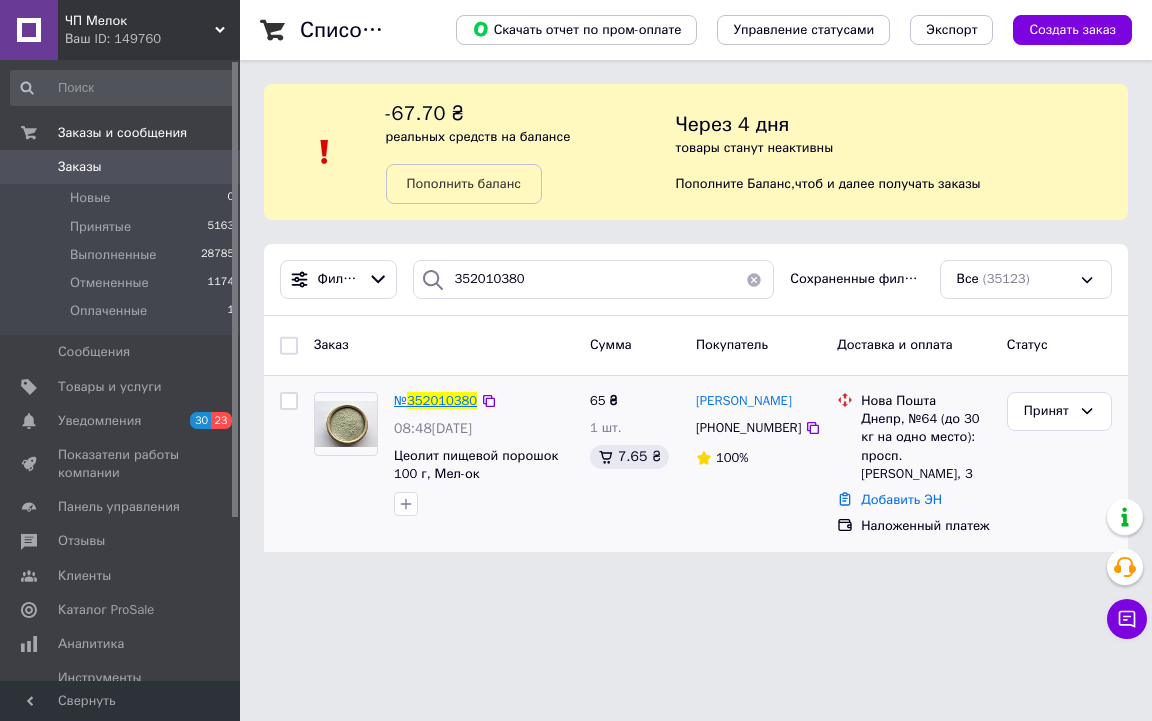 click on "352010380" at bounding box center (442, 400) 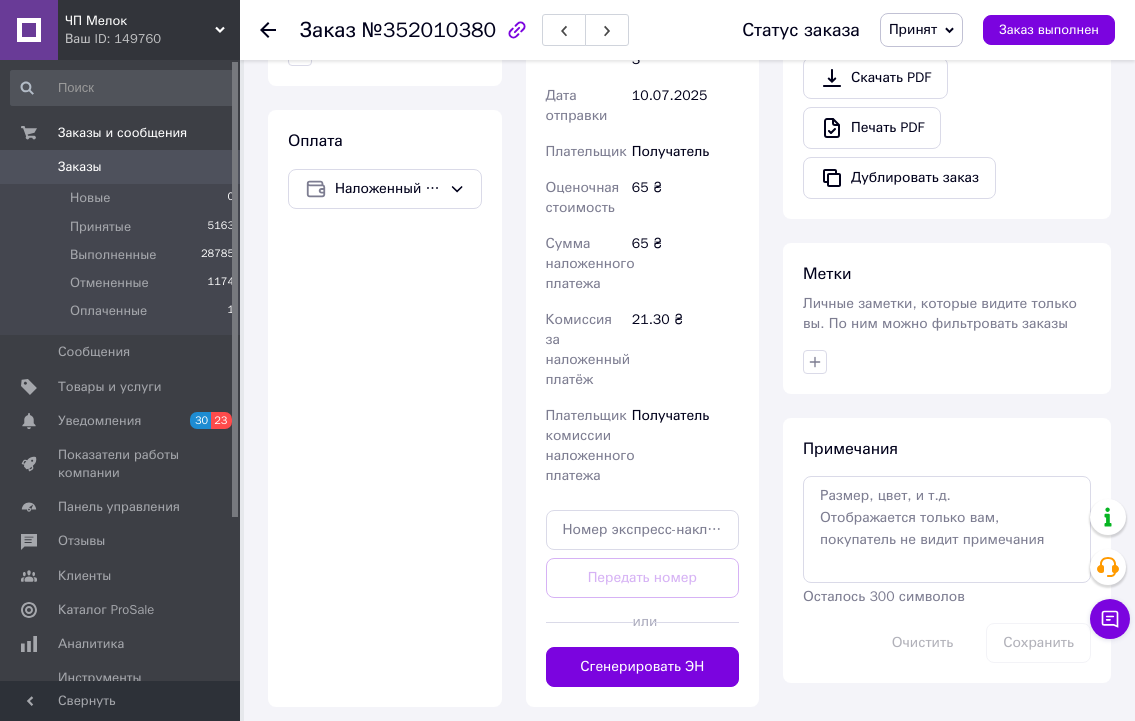 scroll, scrollTop: 200, scrollLeft: 0, axis: vertical 